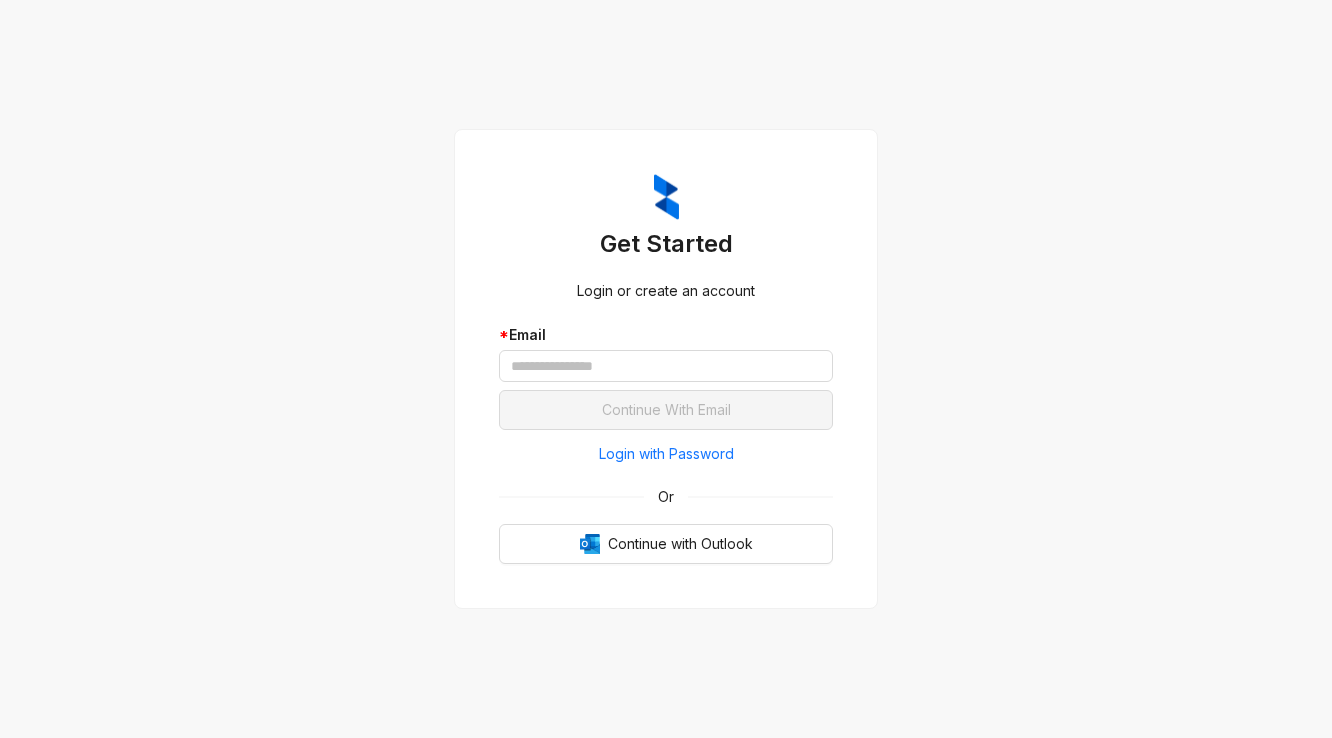 scroll, scrollTop: 0, scrollLeft: 0, axis: both 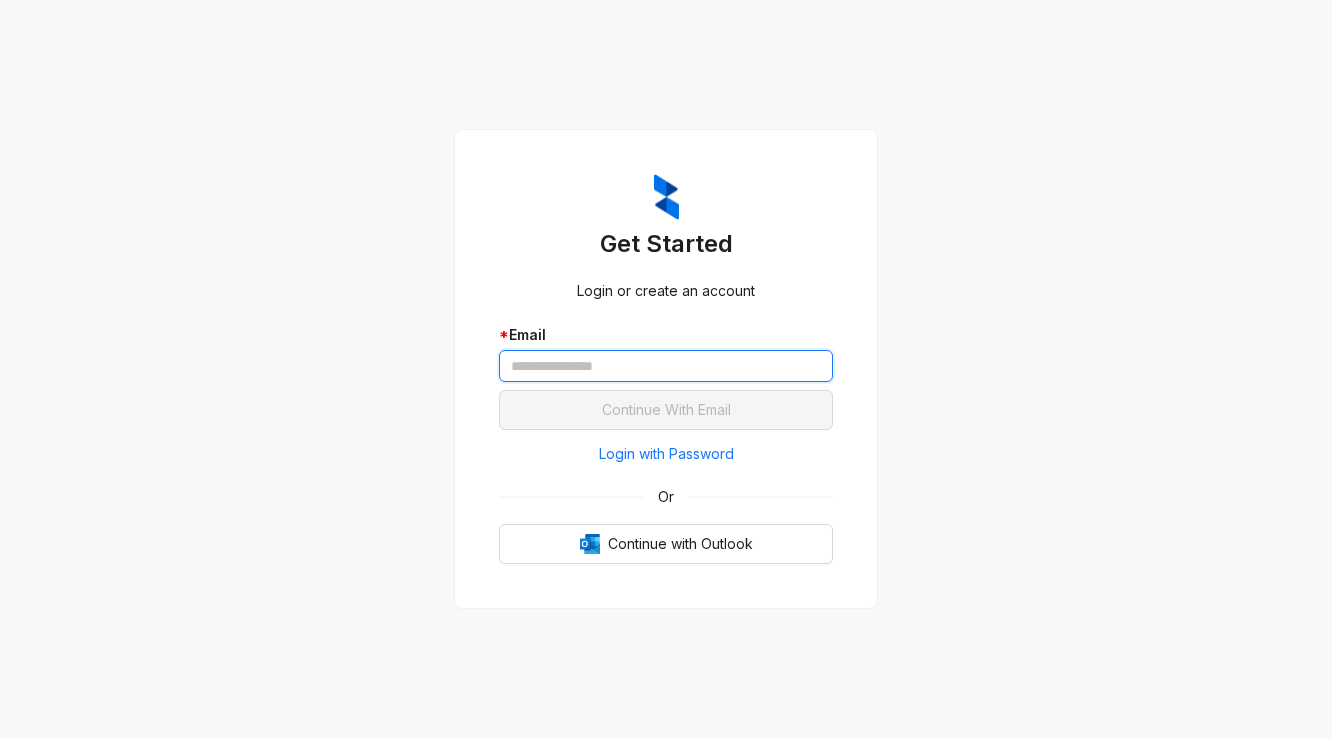 click at bounding box center (666, 366) 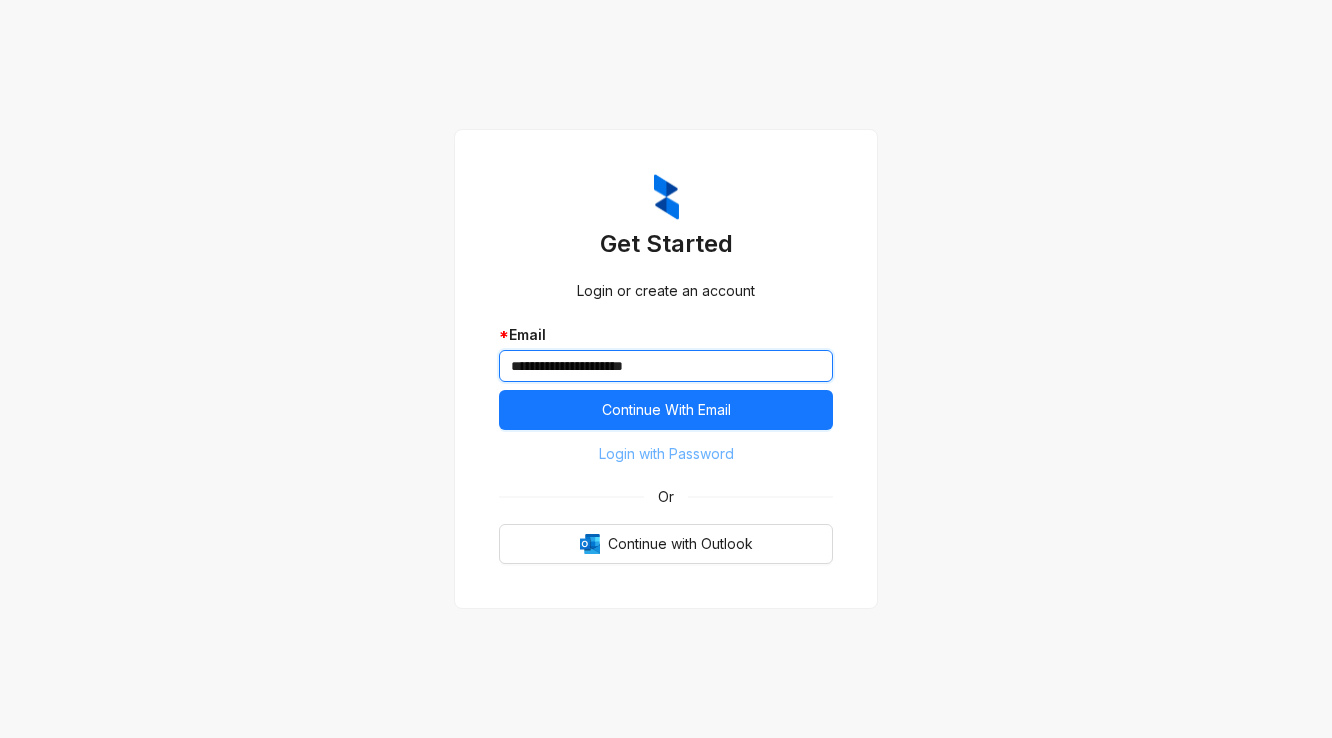 type on "**********" 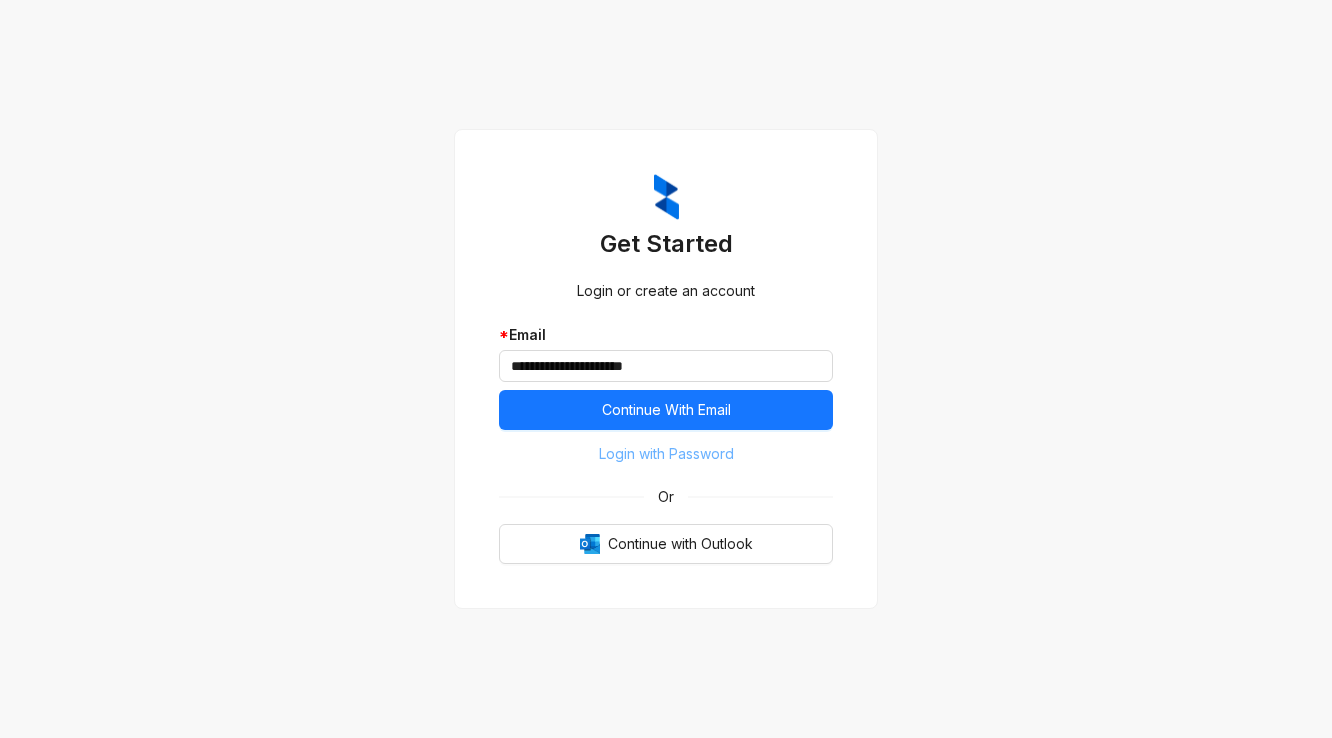 click on "Login with Password" at bounding box center [666, 454] 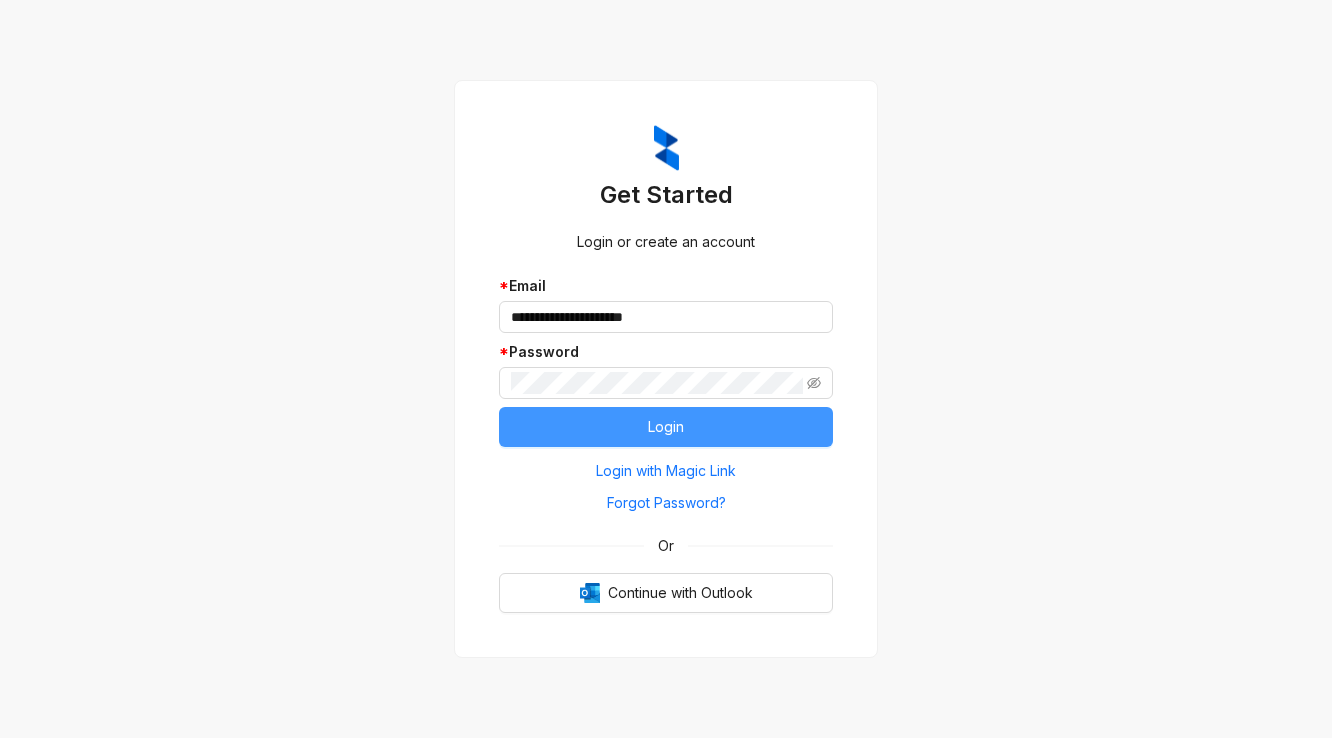 click on "Login" at bounding box center (666, 427) 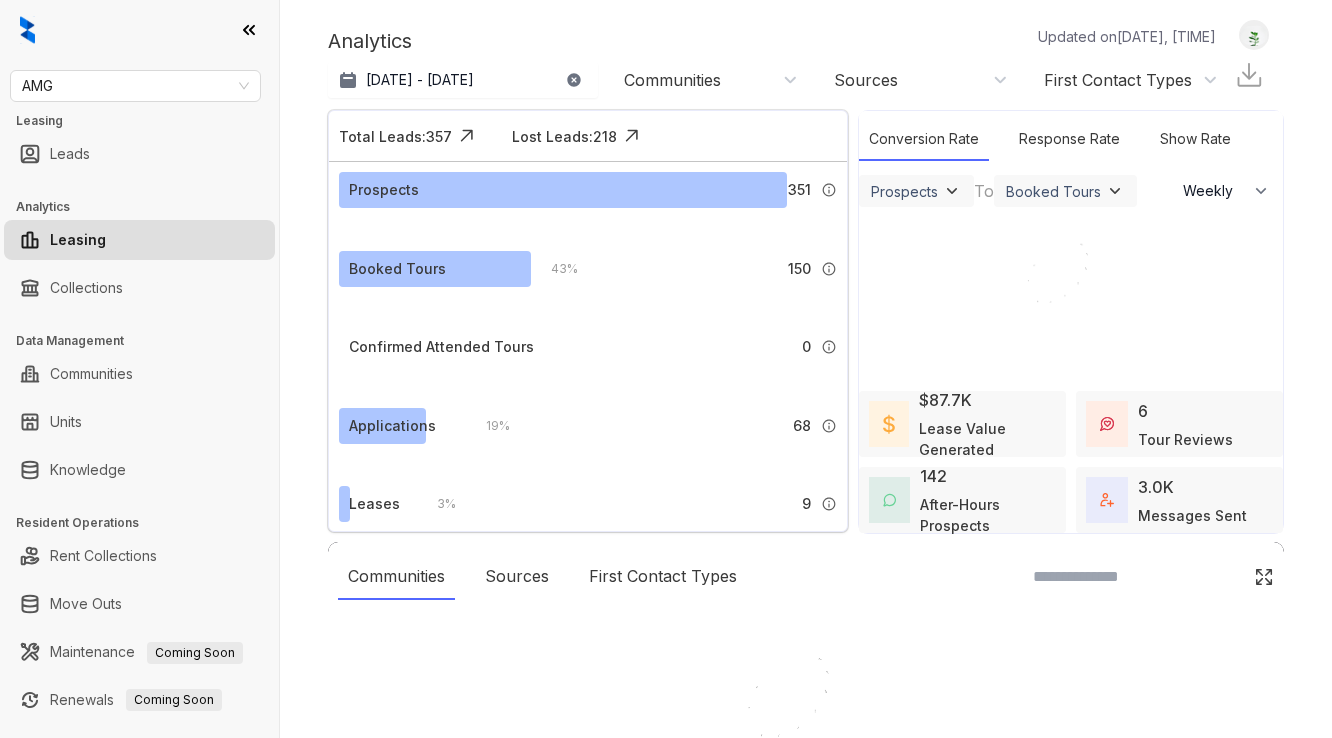 select on "******" 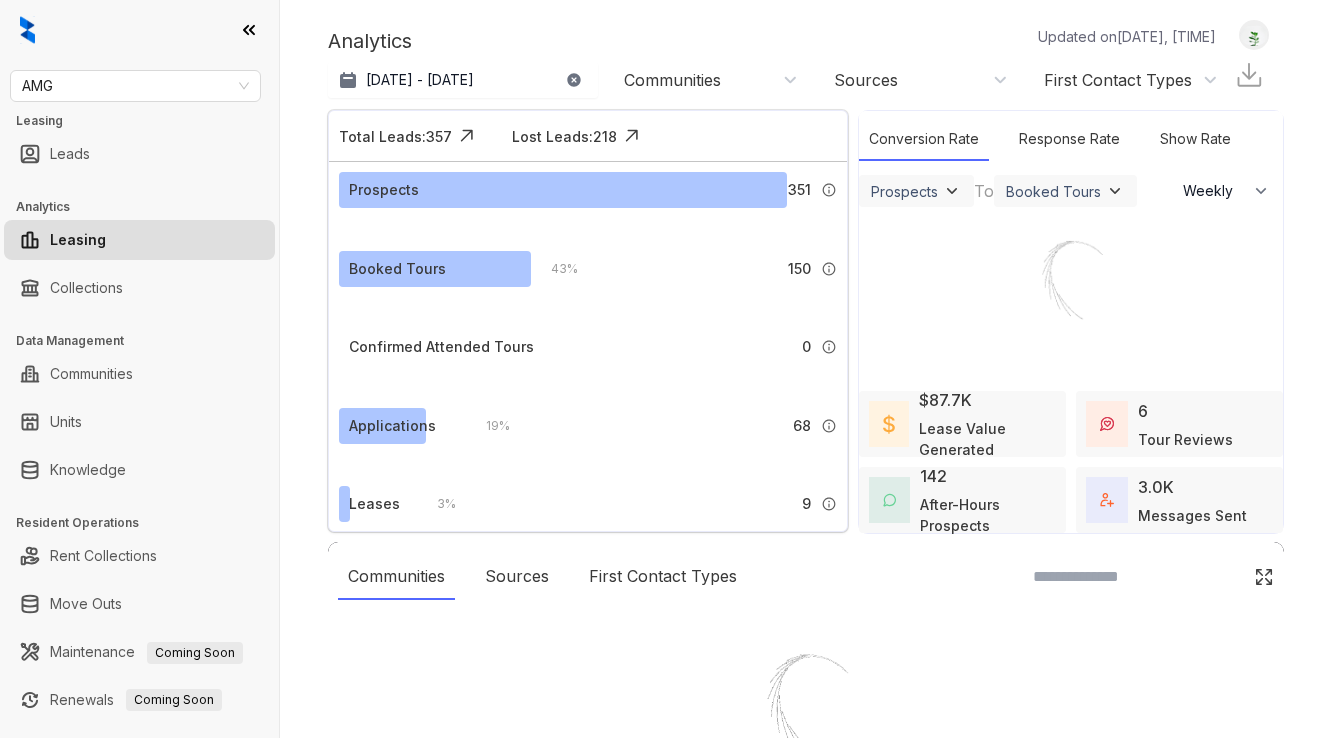 scroll, scrollTop: 0, scrollLeft: 0, axis: both 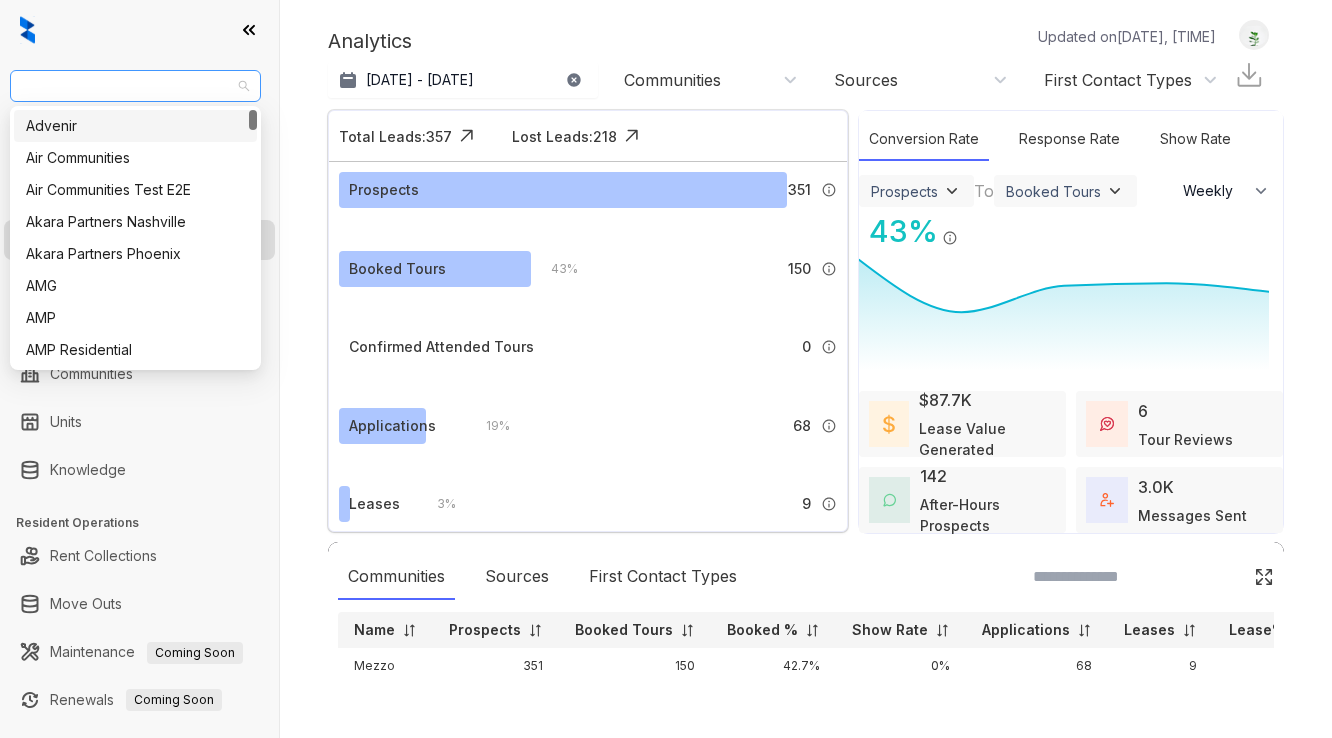 click on "AMG" at bounding box center (135, 86) 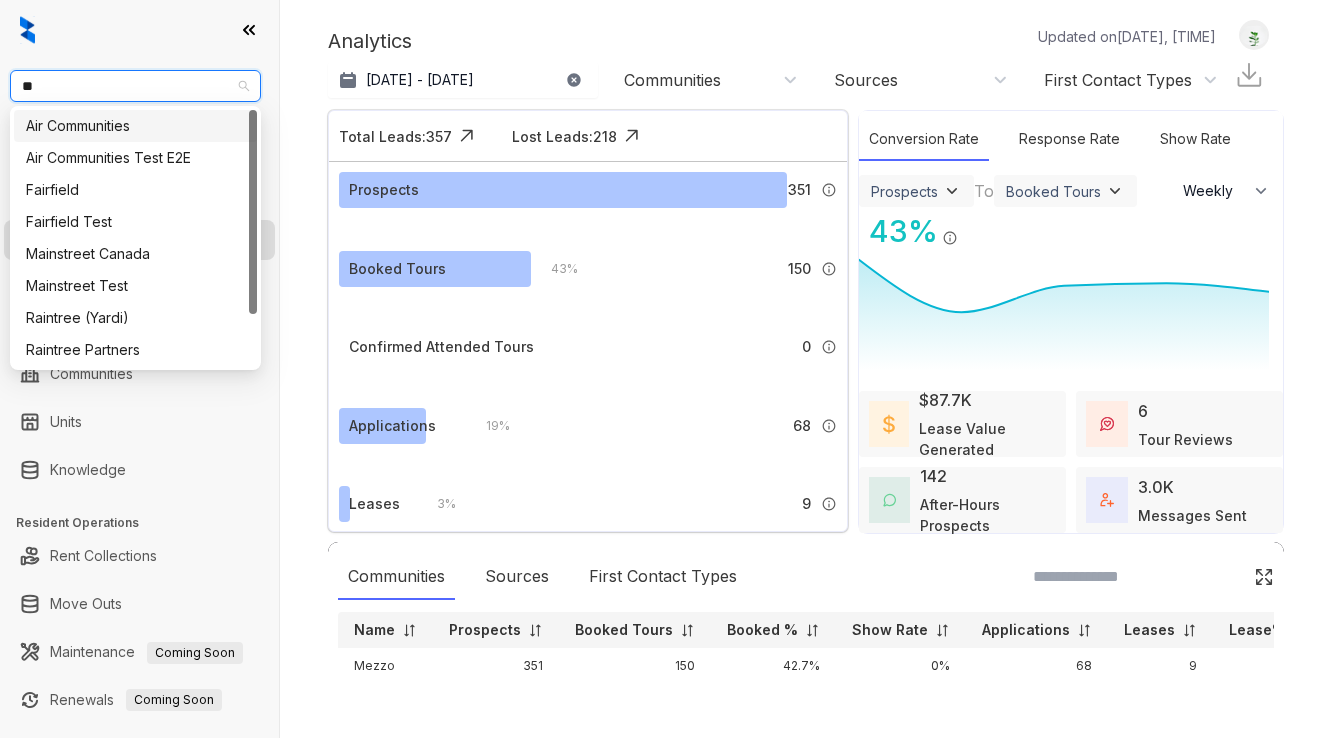 type on "***" 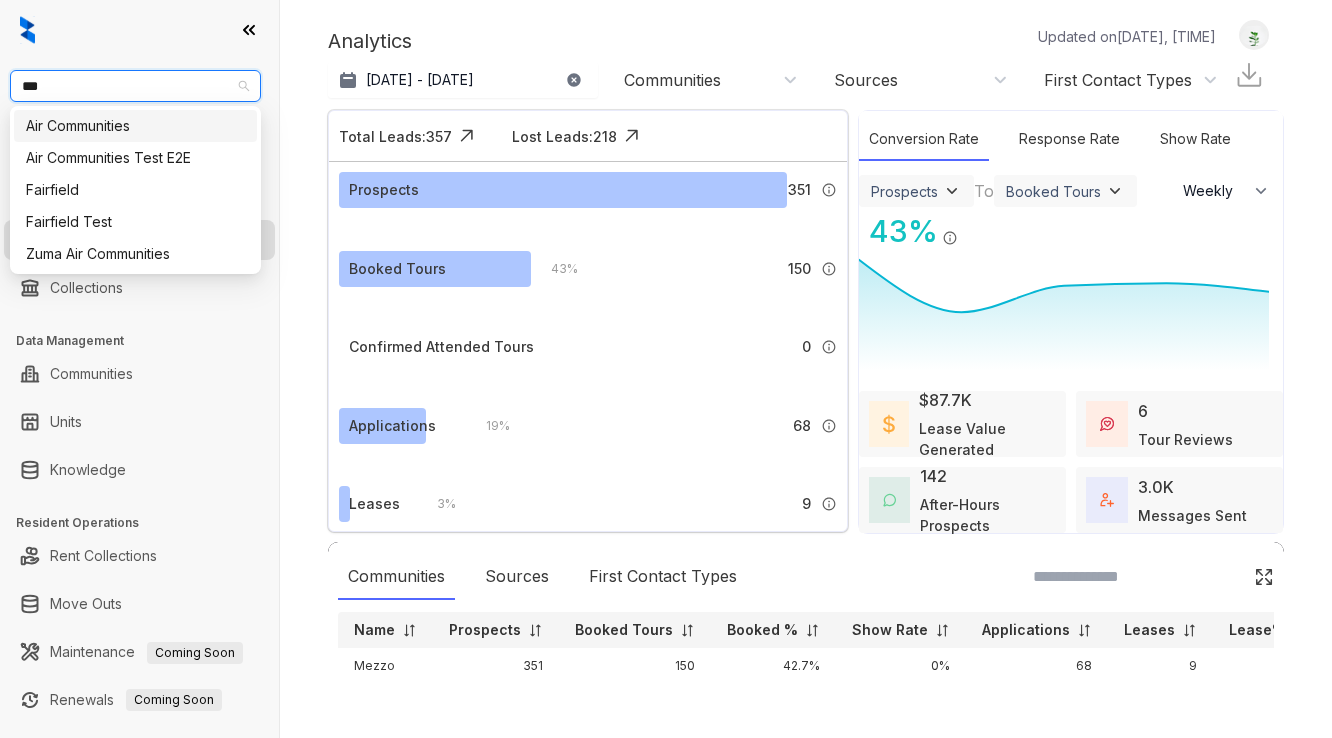 click on "Air Communities" at bounding box center (135, 126) 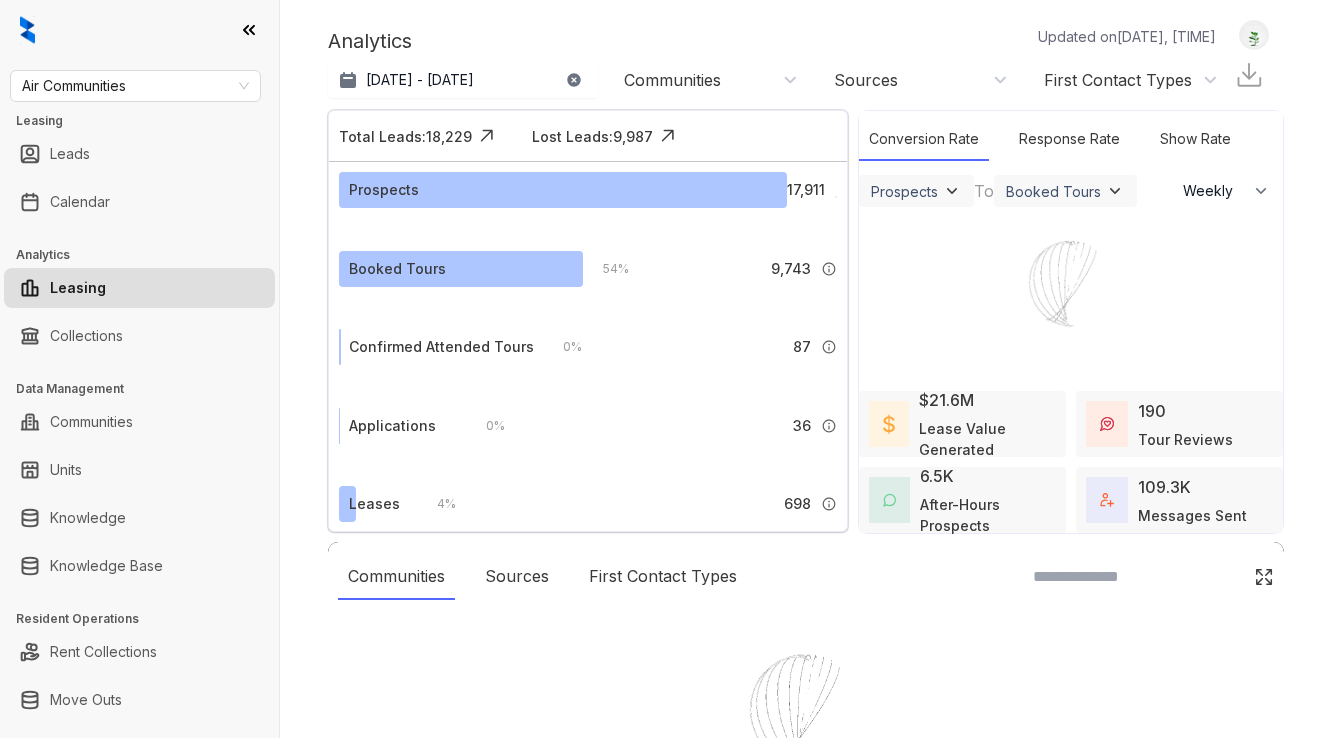 select on "******" 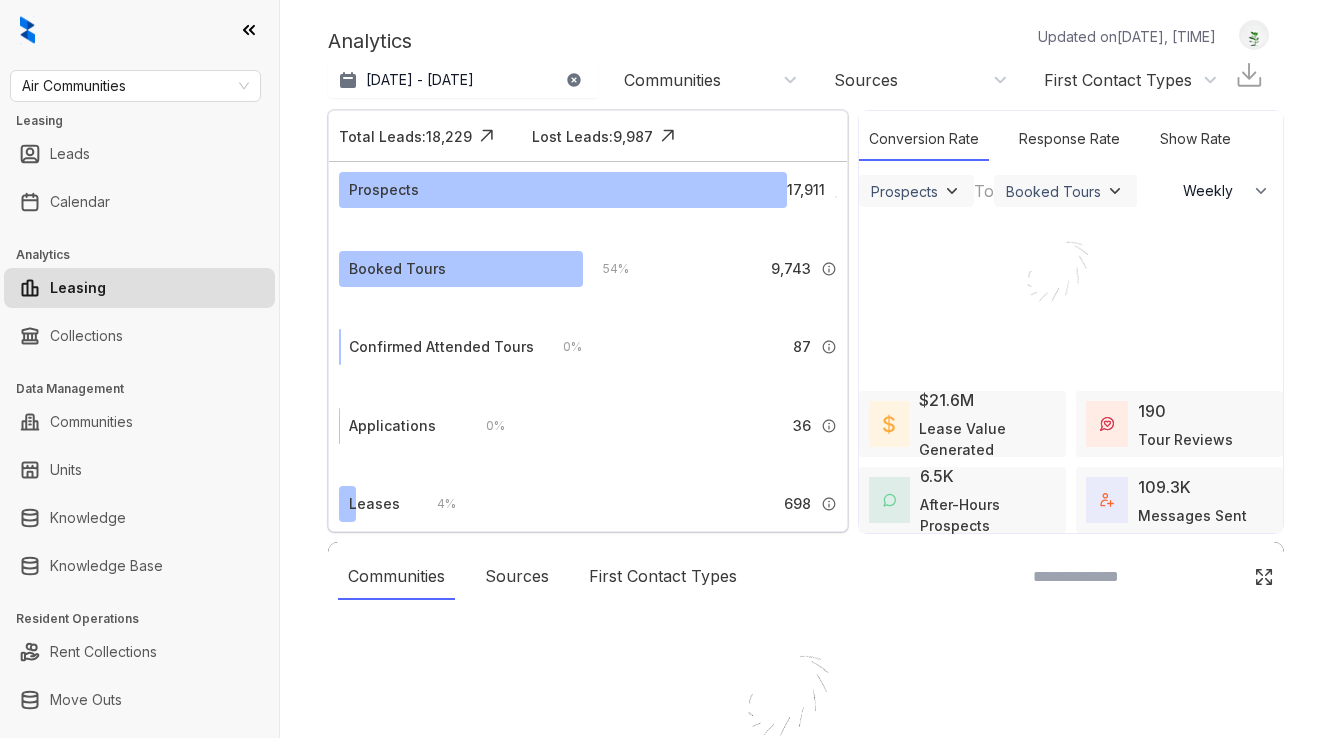 scroll, scrollTop: 0, scrollLeft: 0, axis: both 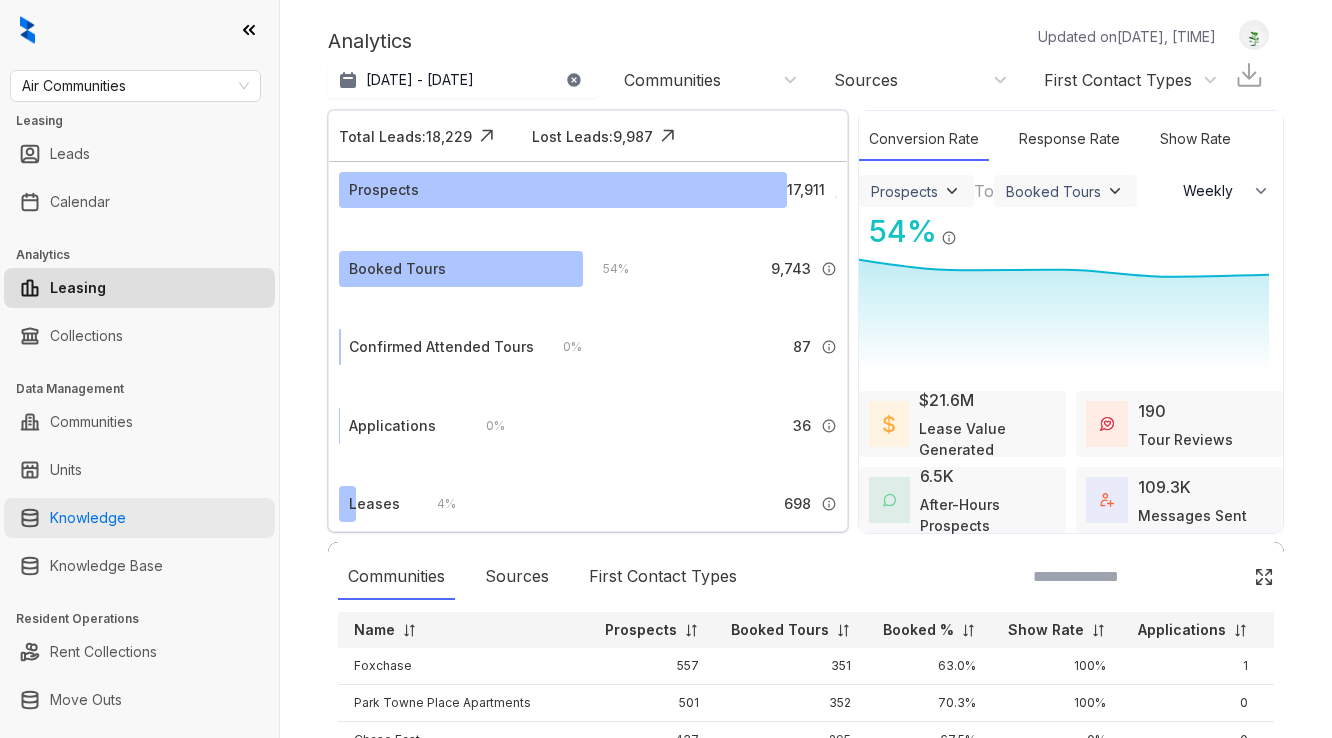 click on "Knowledge" at bounding box center (88, 518) 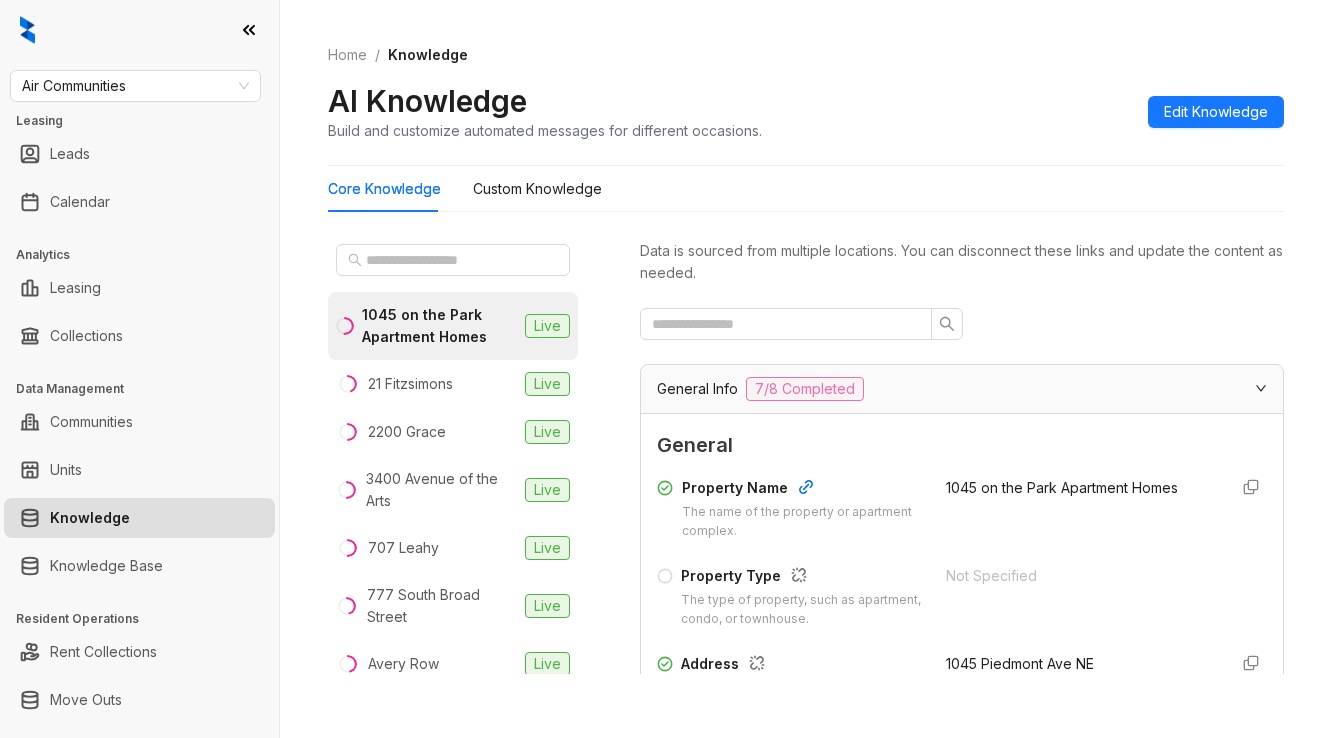 click on "Home  /  Knowledge AI Knowledge Build and customize automated messages for different occasions. Edit Knowledge" at bounding box center [806, 93] 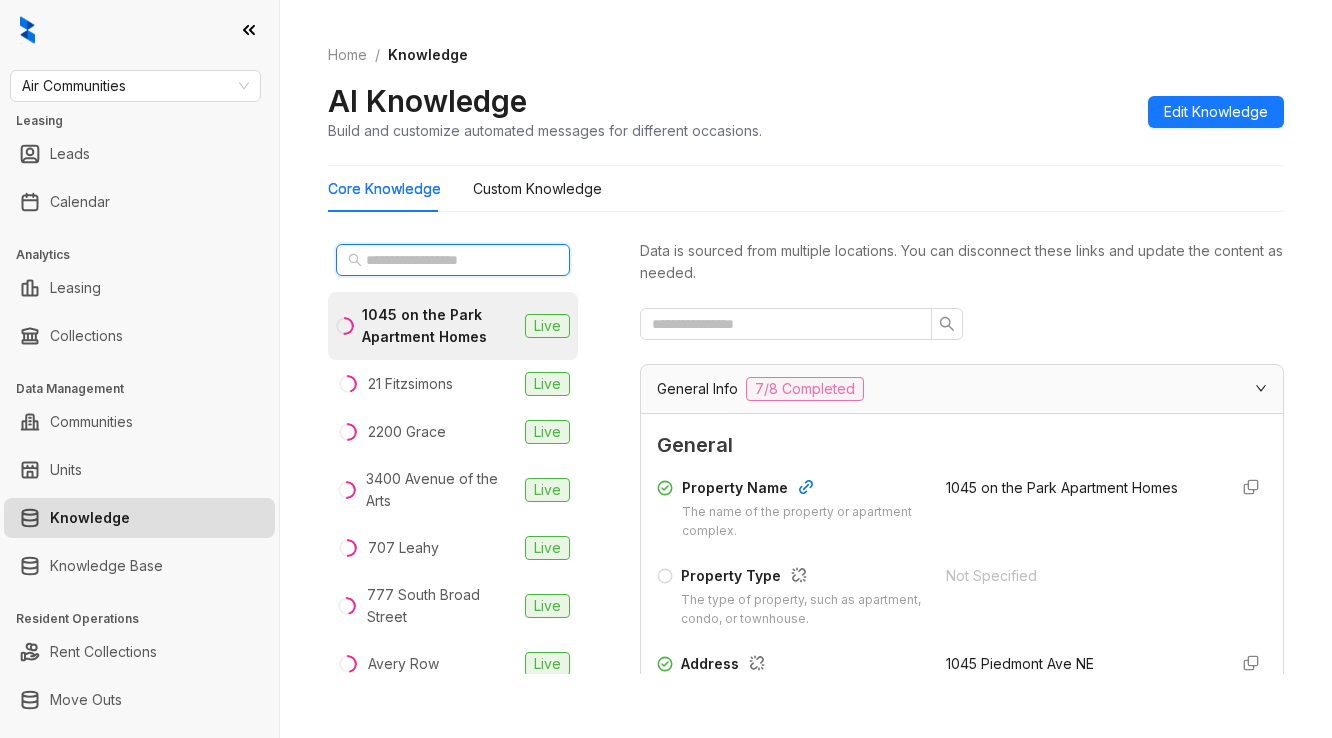 click at bounding box center (454, 260) 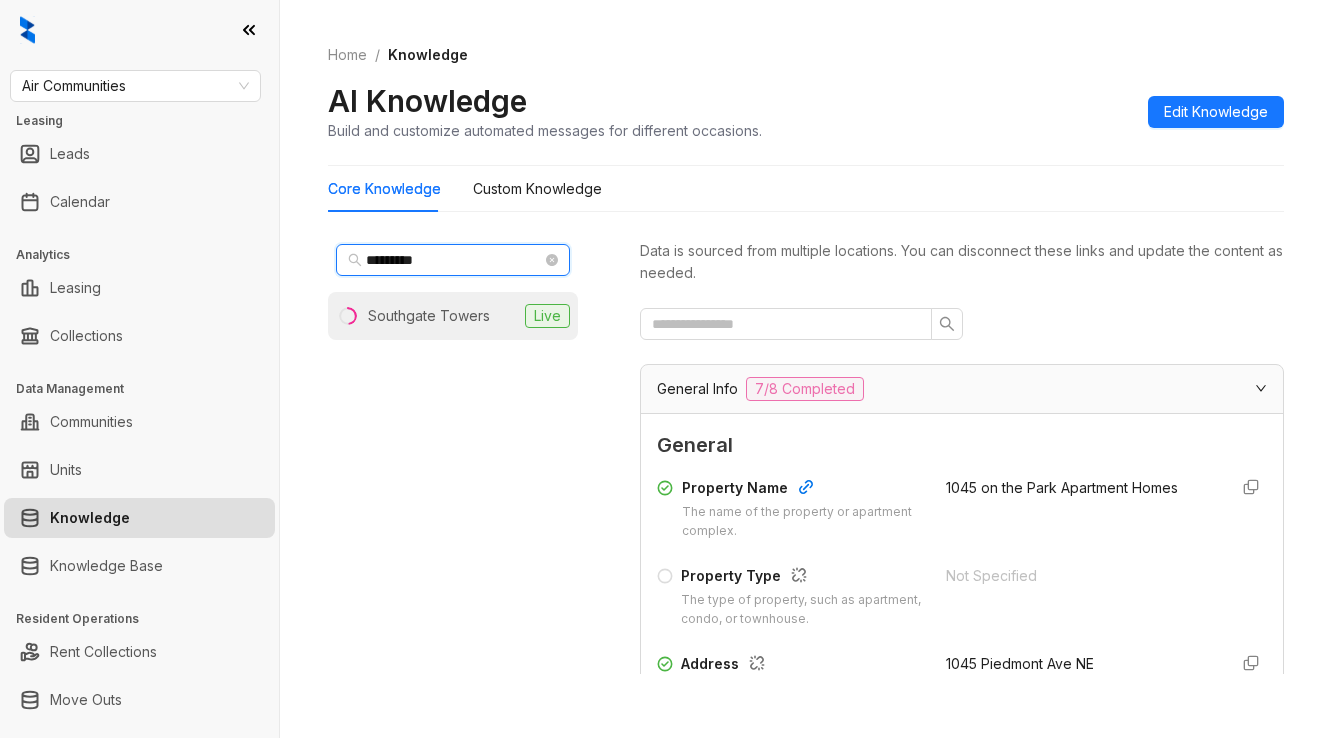 type on "*********" 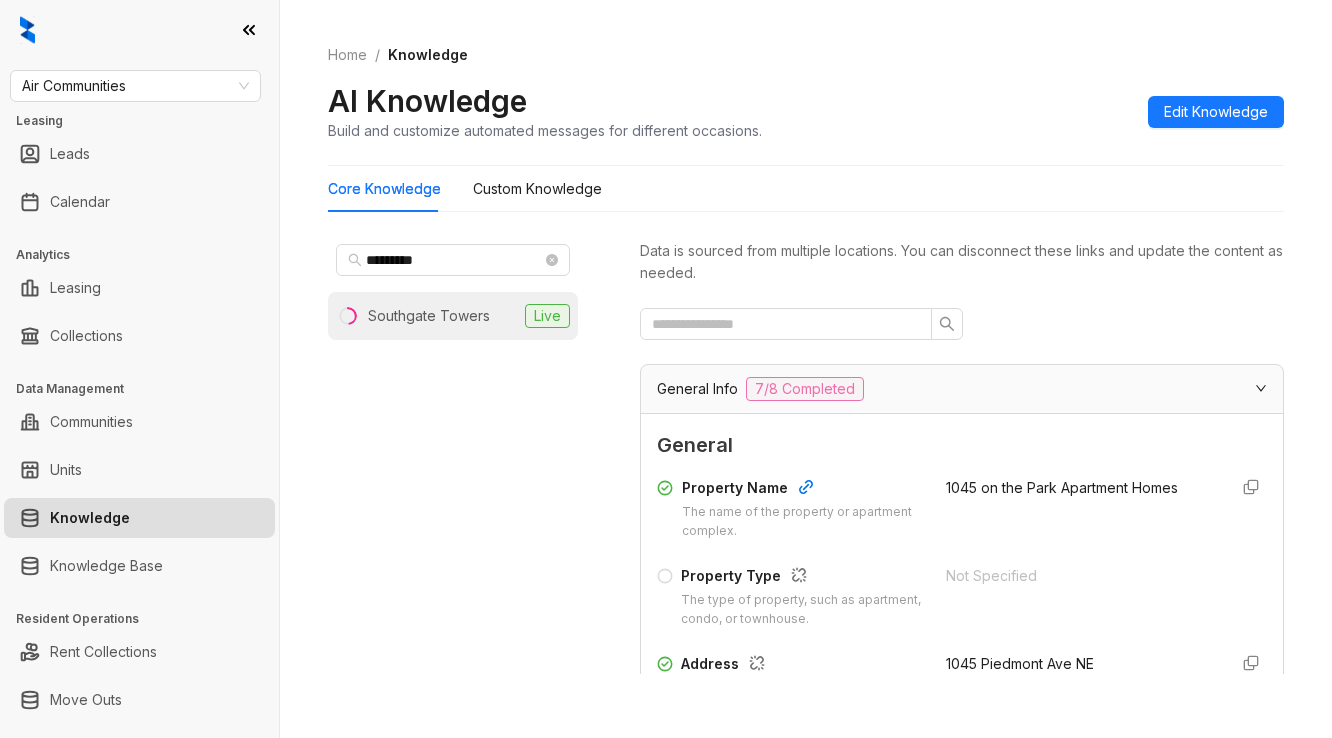 click on "Southgate Towers Live" at bounding box center (453, 316) 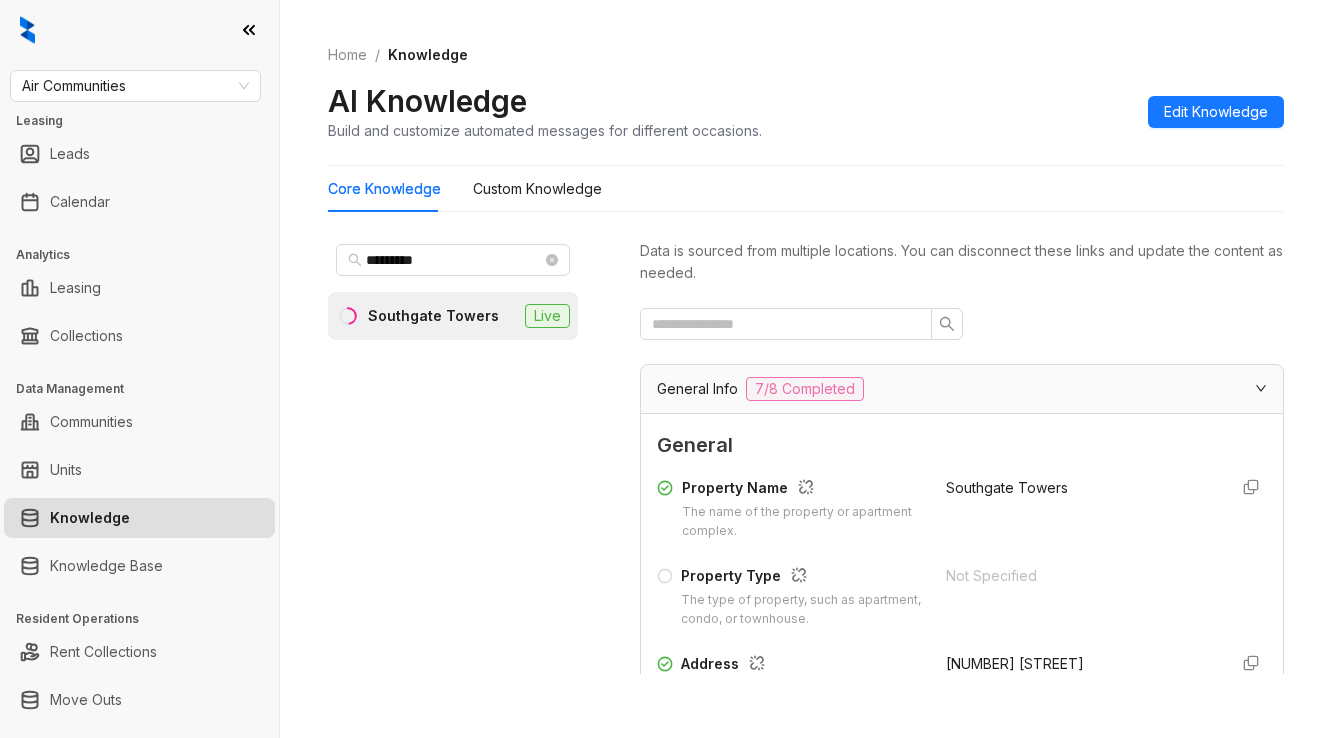 click on "General Info 7/8 Completed" at bounding box center (950, 389) 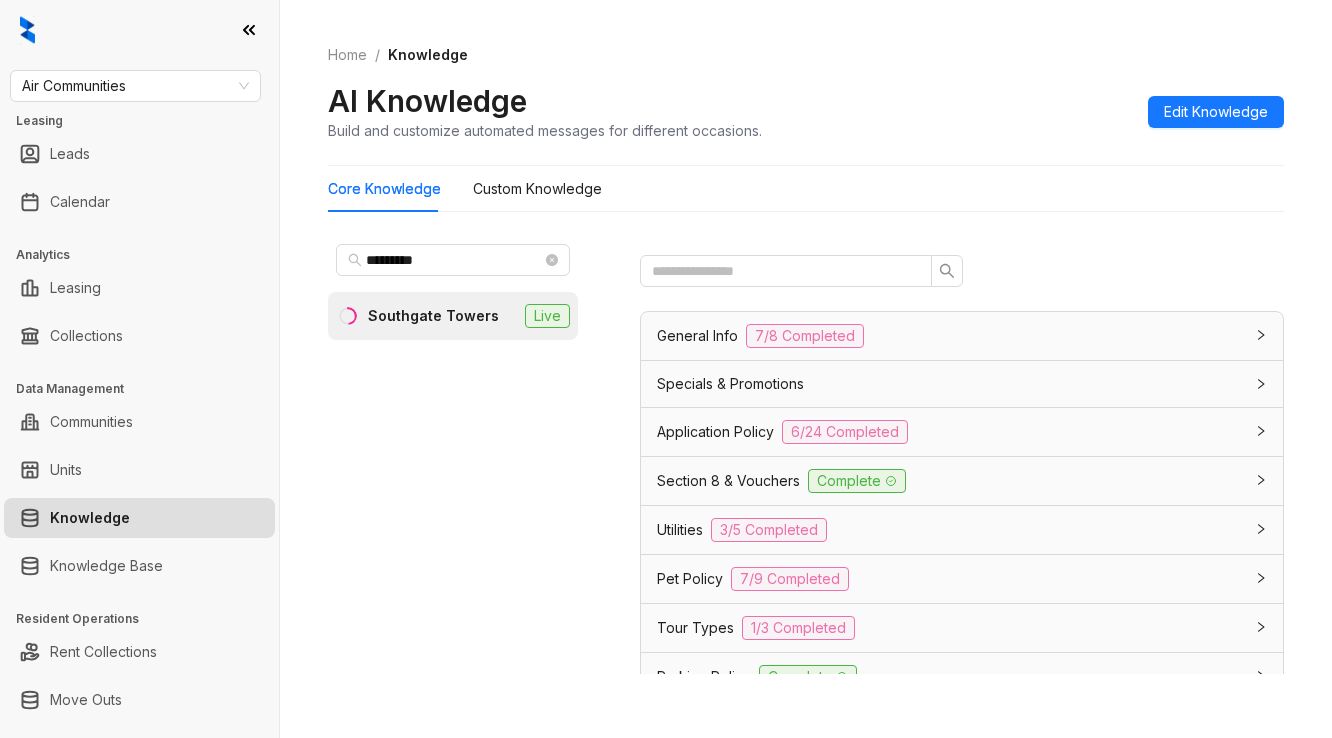 scroll, scrollTop: 0, scrollLeft: 0, axis: both 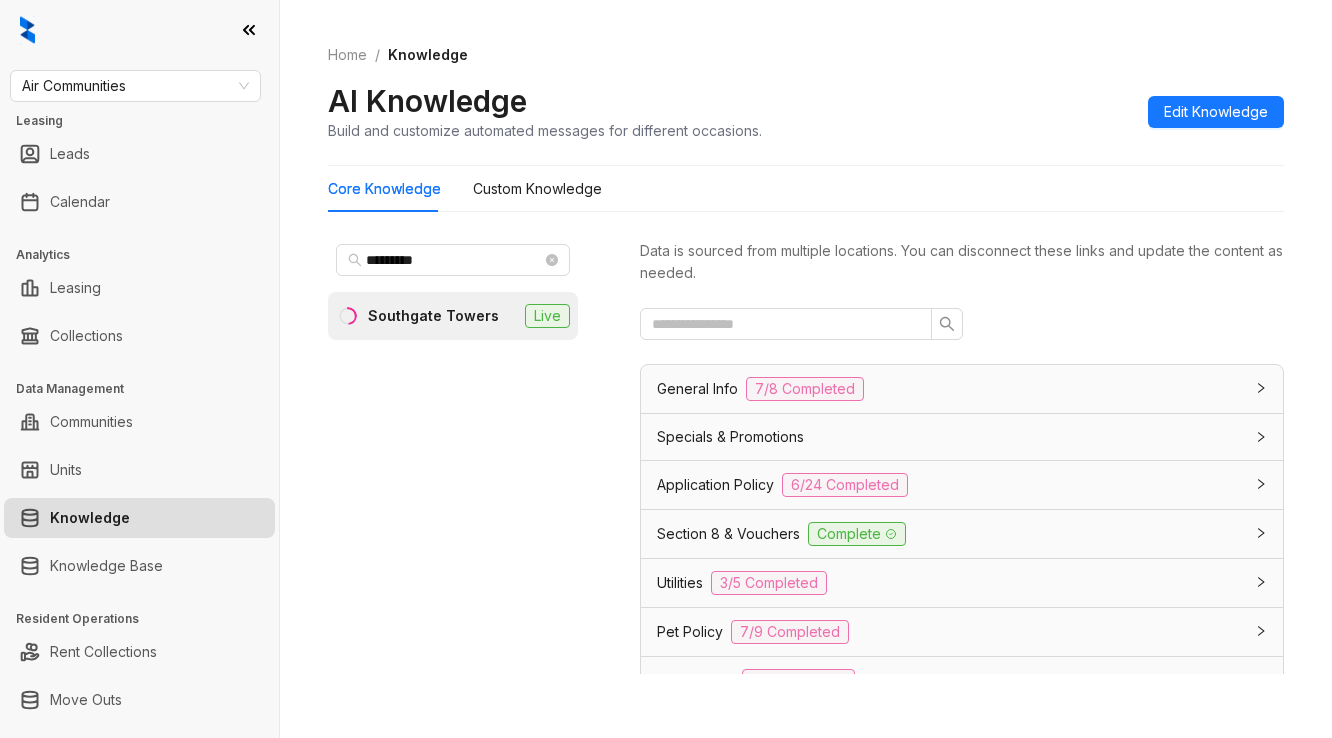 click on "Data is sourced from multiple locations. You can disconnect these links and update the content as needed. General Info 7/8 Completed General Property Name The name of the property or apartment complex. [PROPERTY_NAME] Property Type The type of property, such as apartment, condo, or townhouse. Not Specified Address The physical address of the property, including city, state, and postal code. [NUMBER] [STREET] Phone Number The contact phone number for the property or leasing office. [PHONE] Community Email The general email address for the property or community inquiries. [EMAIL_ADDRESS] Community Website The website address for the property or community. [URL] Office Hours Set the days and times when your community is available for support Sun Closed Mon 9:00 AM - 6:00 PM Tue 9:00 AM - 7:00 PM Wed 9:00 AM - 6:00 PM Thu 9:00 AM - 7:00 PM Fri 9:00 AM - 6:00 PM Sat 10:00 AM - 7:00 PM Leasing Agent Details Custom Knowledge No data No data Add FAQ Complete" at bounding box center [962, 455] 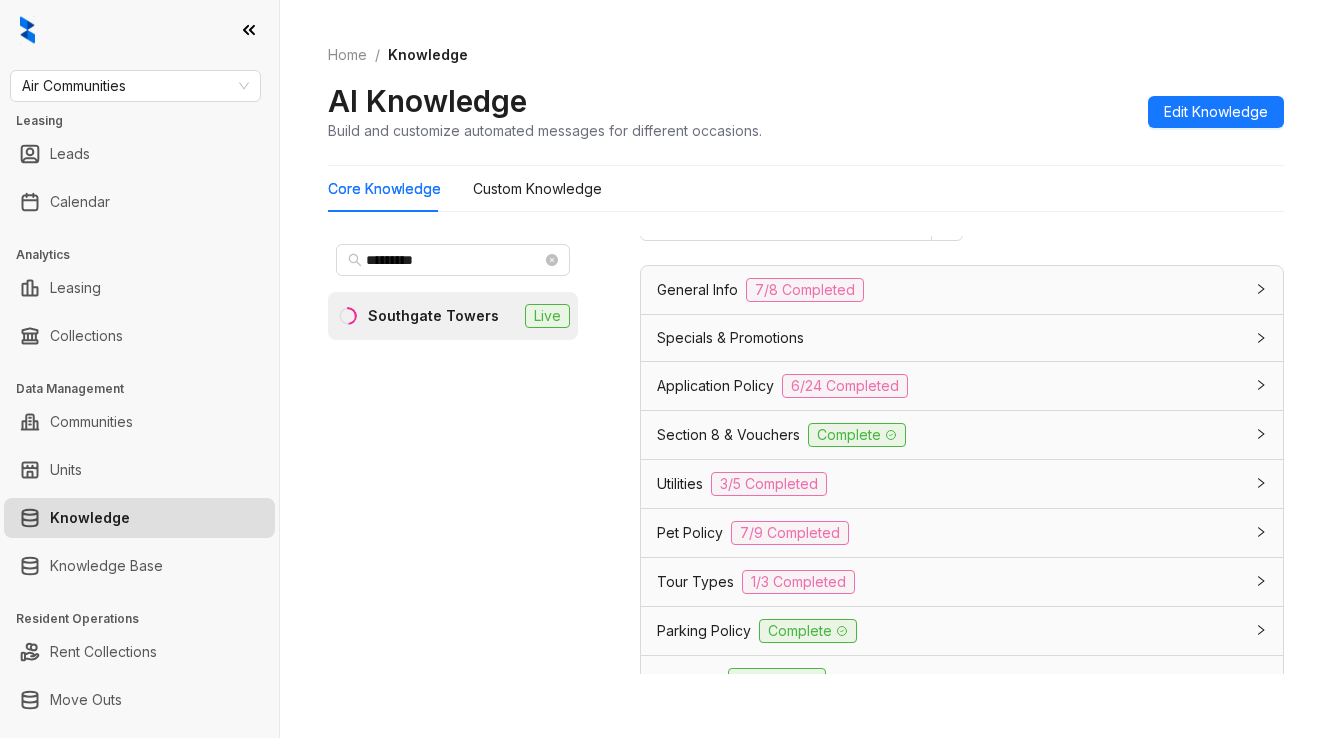 scroll, scrollTop: 0, scrollLeft: 0, axis: both 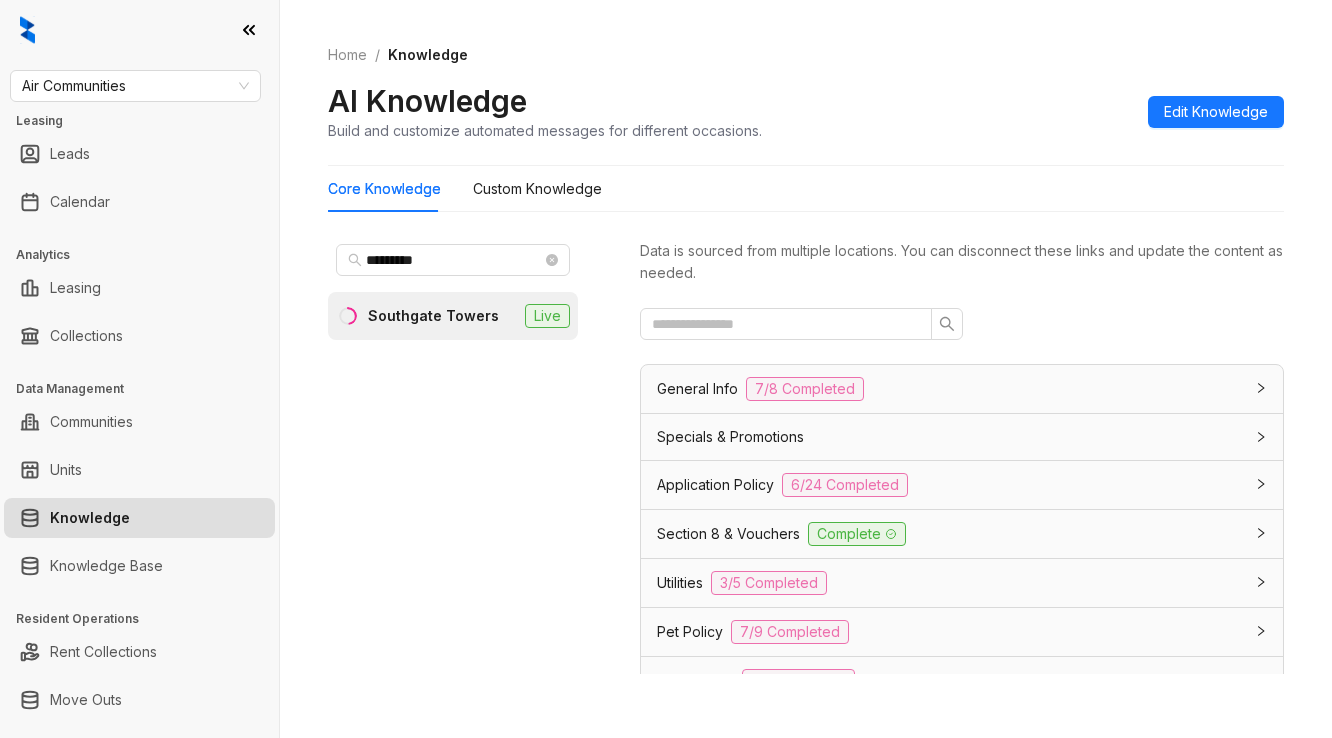 click on "Live" at bounding box center [547, 316] 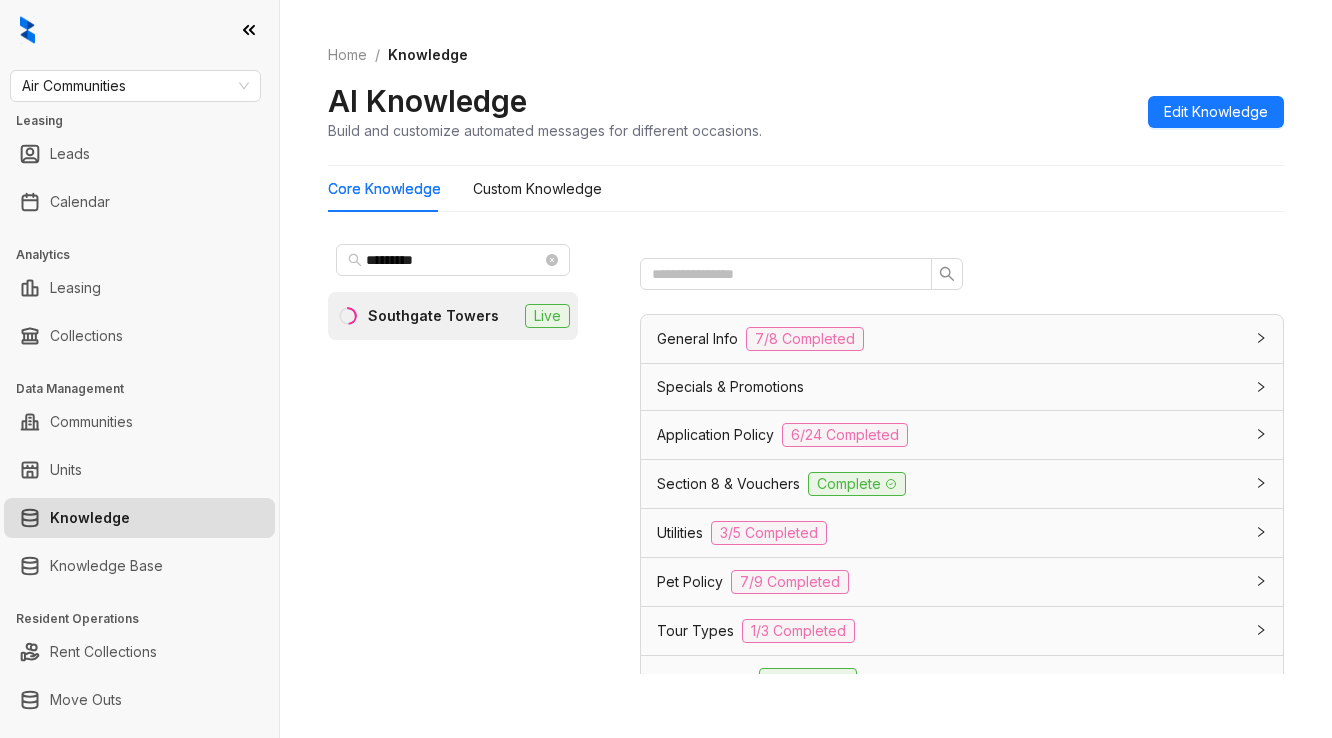scroll, scrollTop: 0, scrollLeft: 0, axis: both 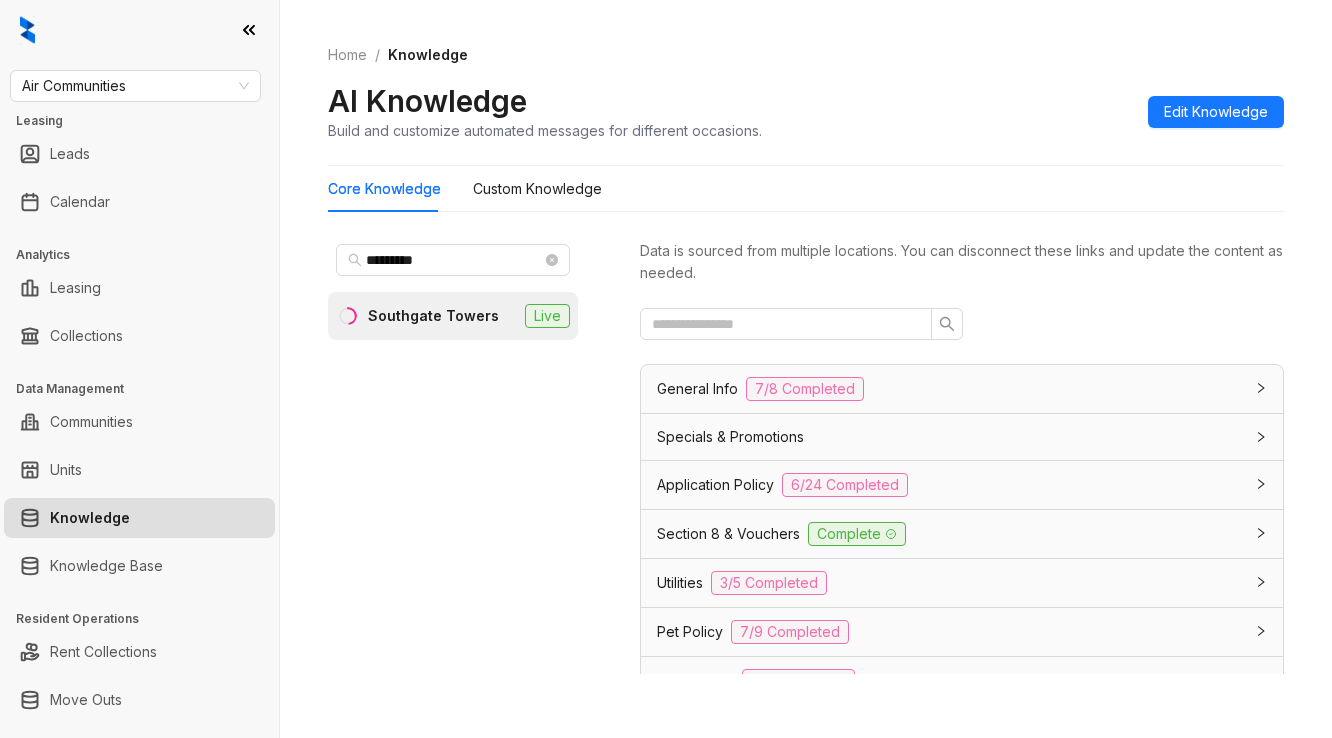 click on "Data is sourced from multiple locations. You can disconnect these links and update the content as needed." at bounding box center (962, 262) 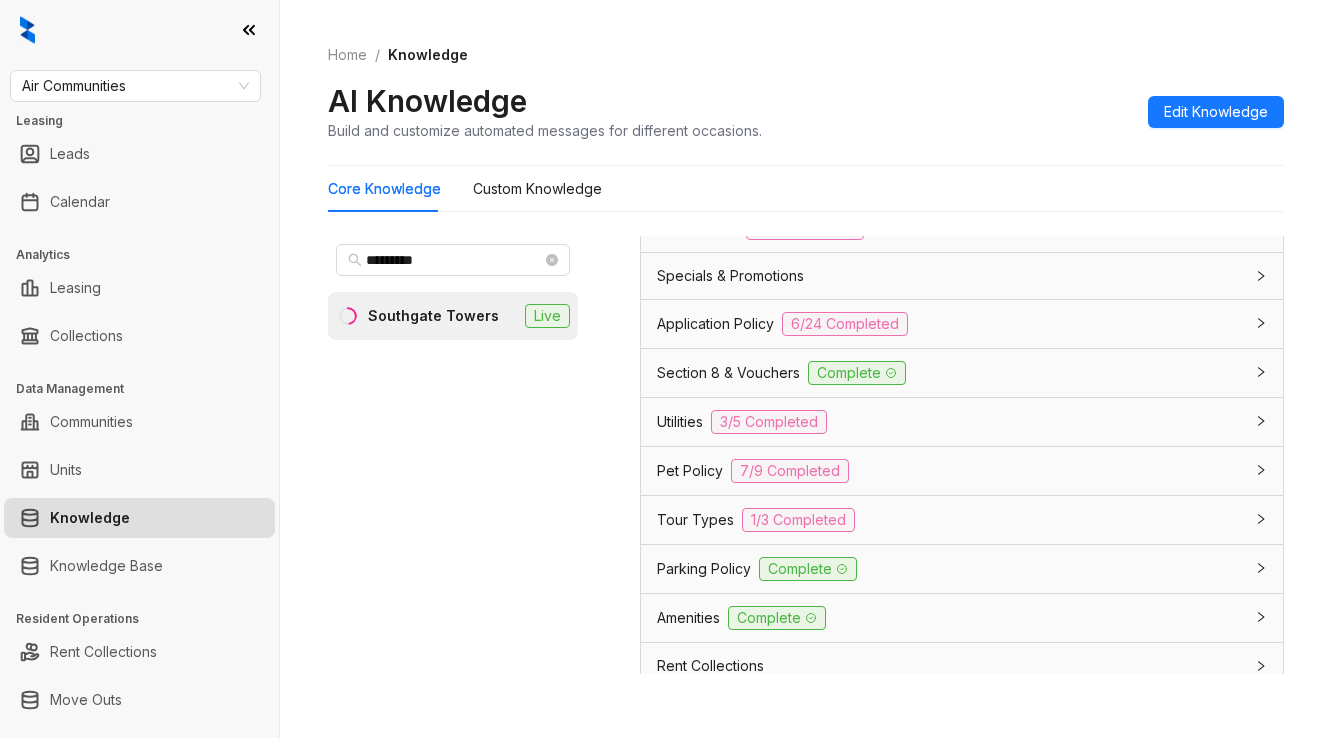scroll, scrollTop: 318, scrollLeft: 0, axis: vertical 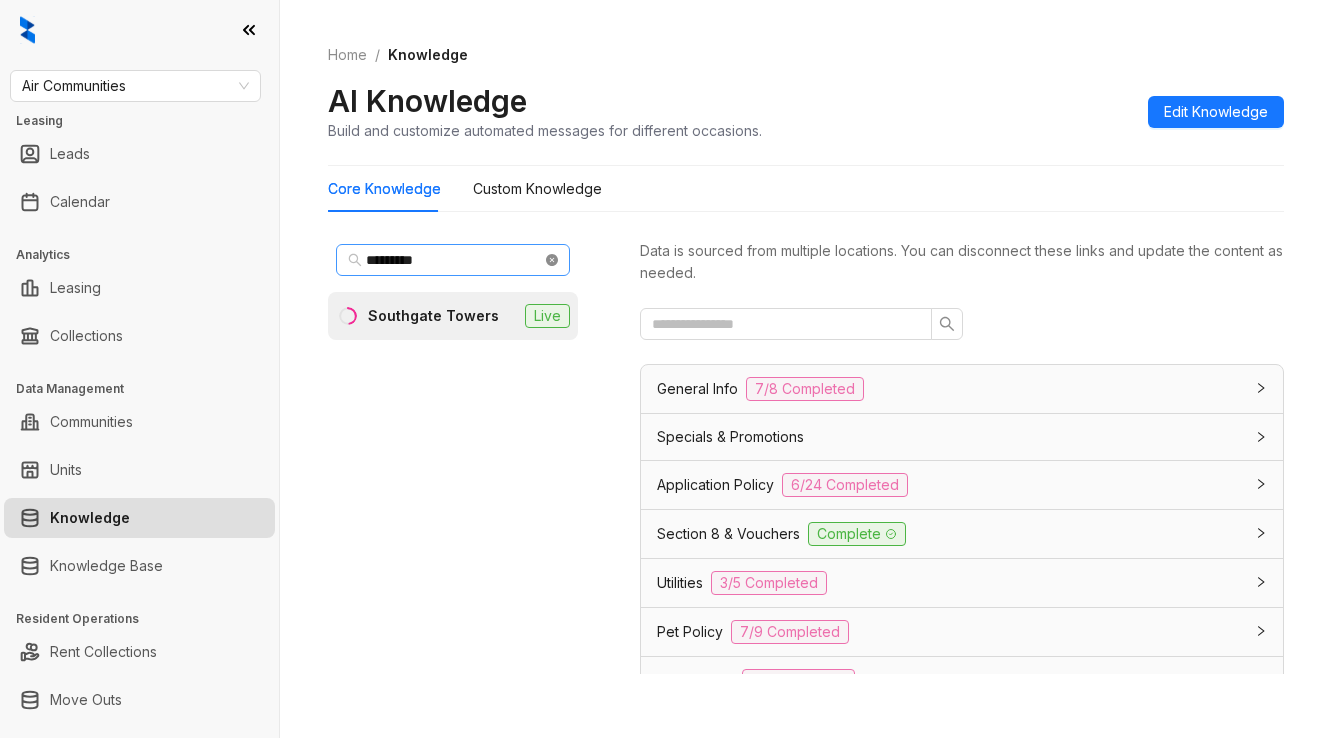 click 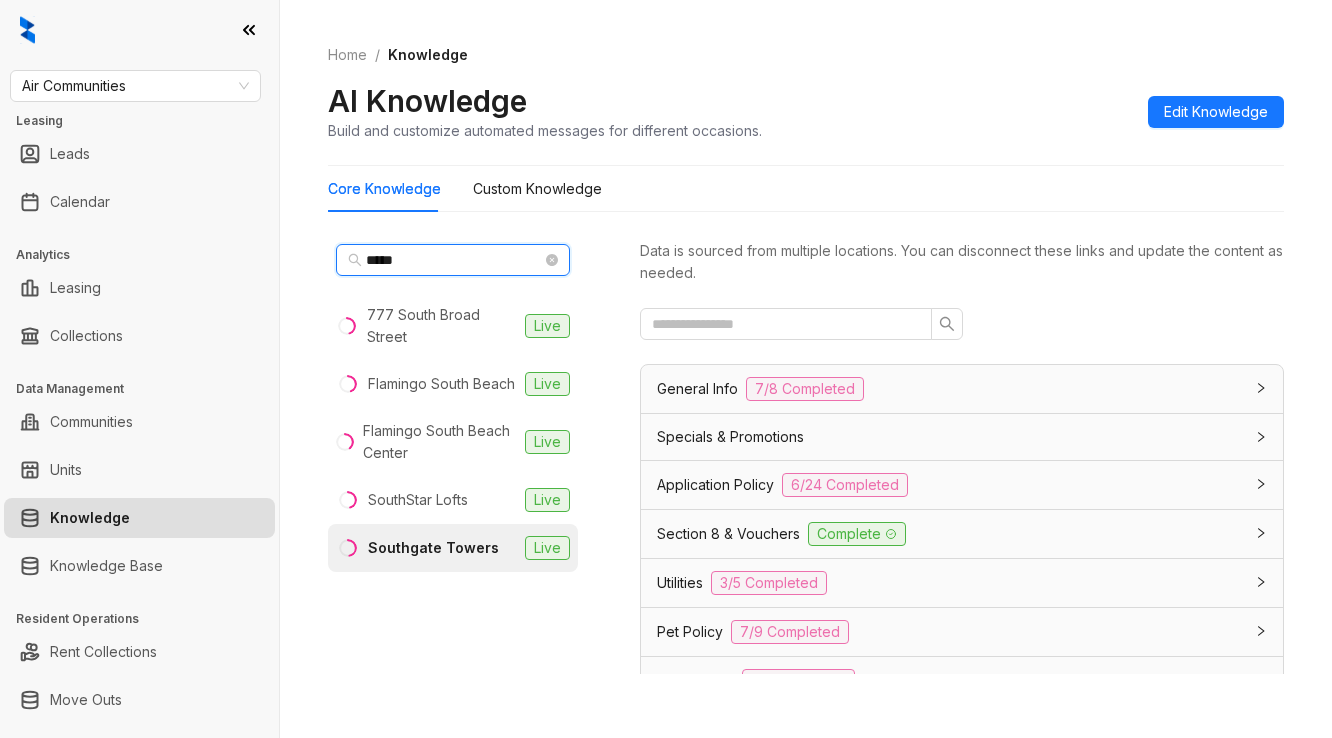 type on "*****" 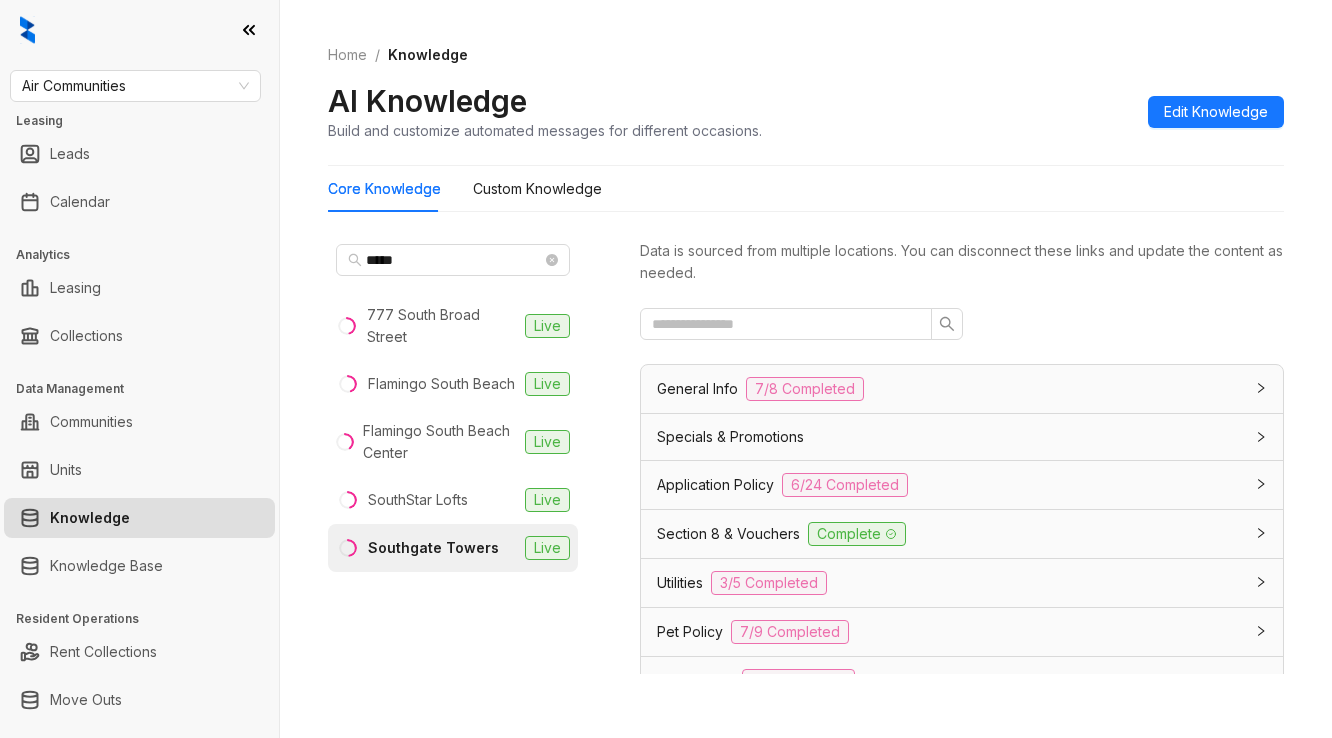 click on "Southgate Towers Live" at bounding box center (453, 548) 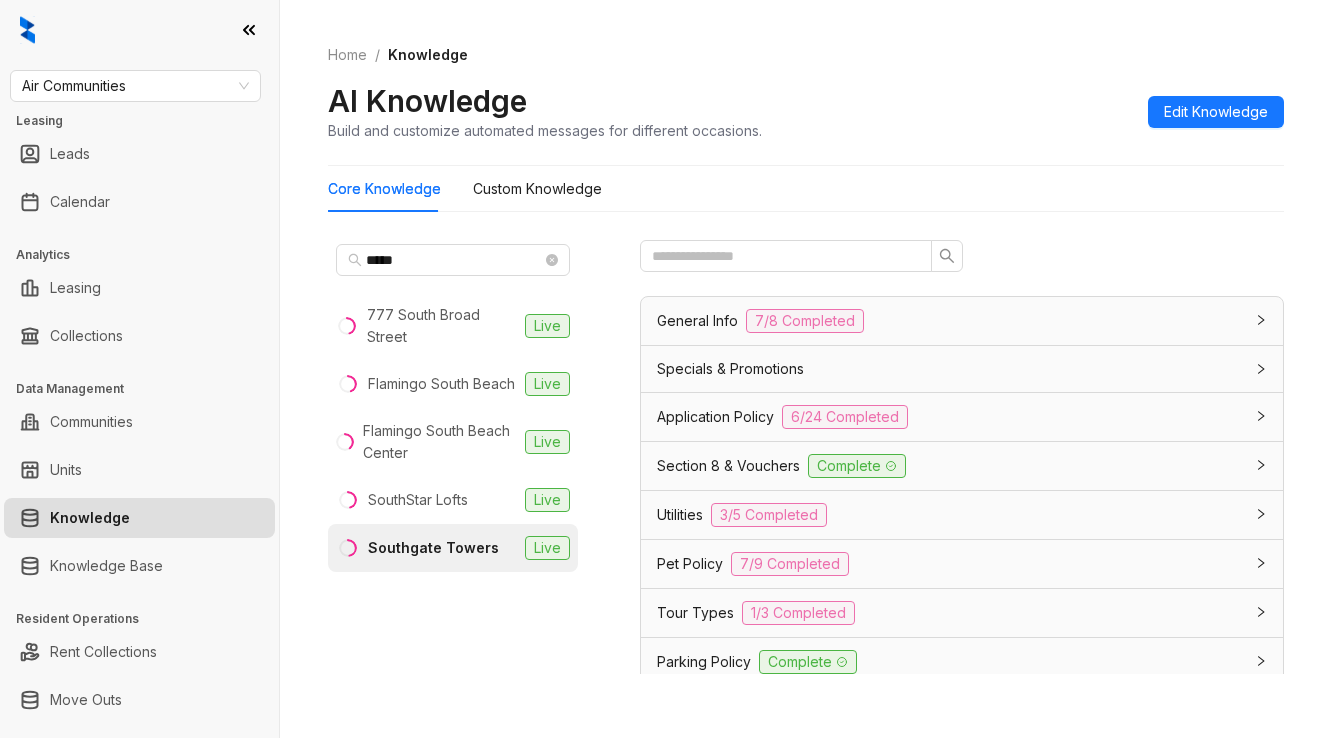 scroll, scrollTop: 0, scrollLeft: 0, axis: both 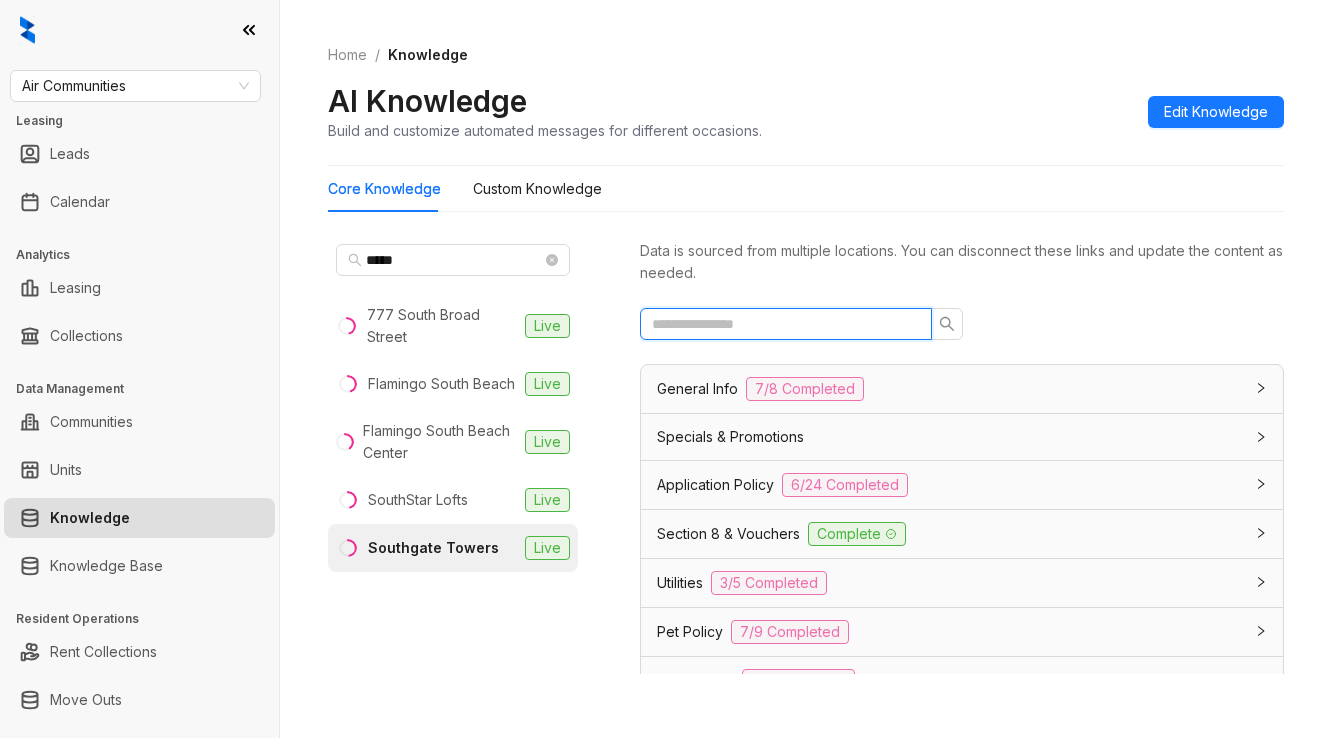 click at bounding box center [778, 324] 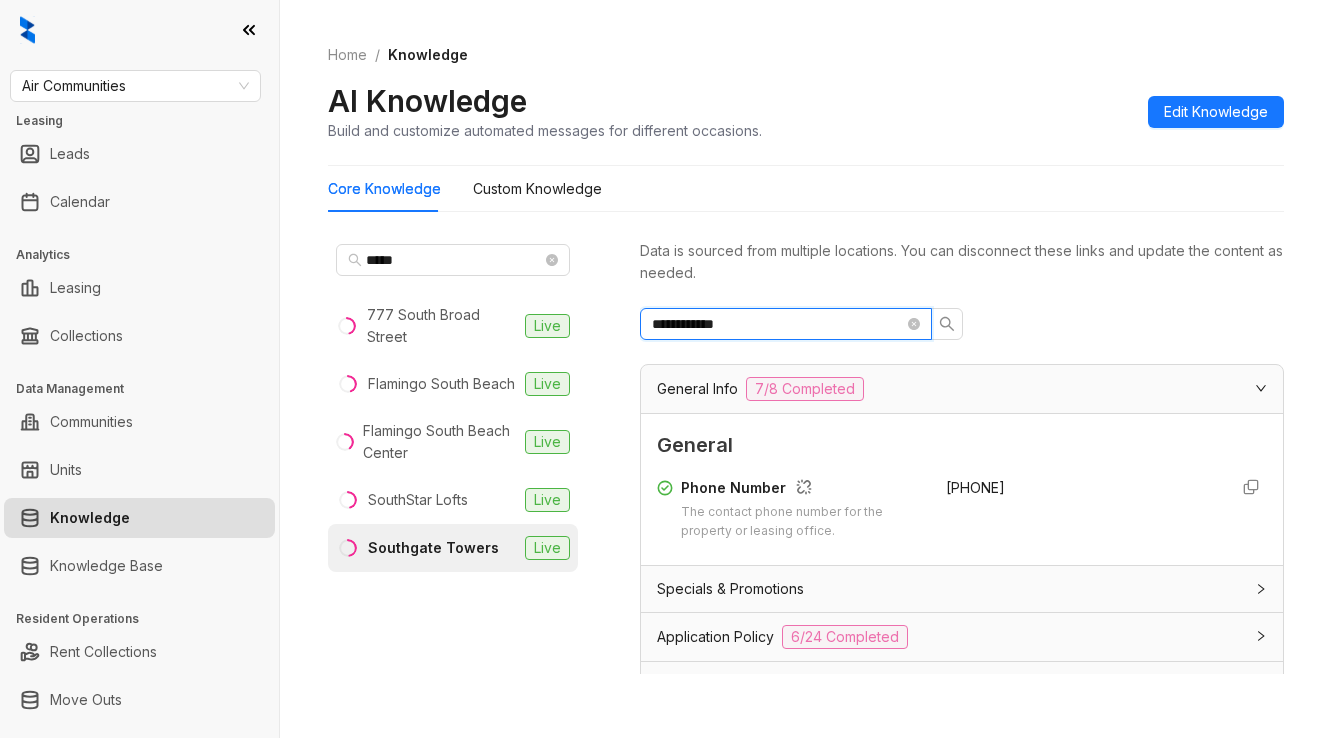 type on "**********" 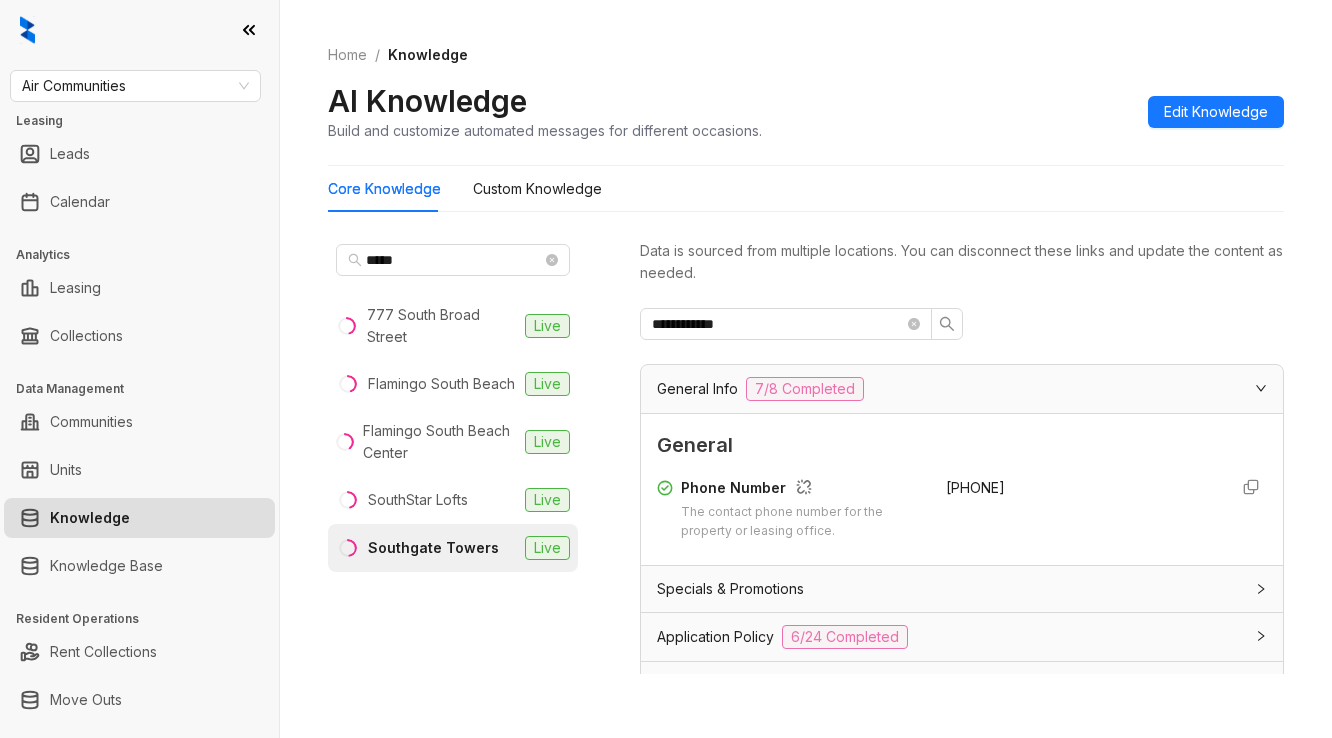 drag, startPoint x: 925, startPoint y: 487, endPoint x: 1030, endPoint y: 480, distance: 105.23308 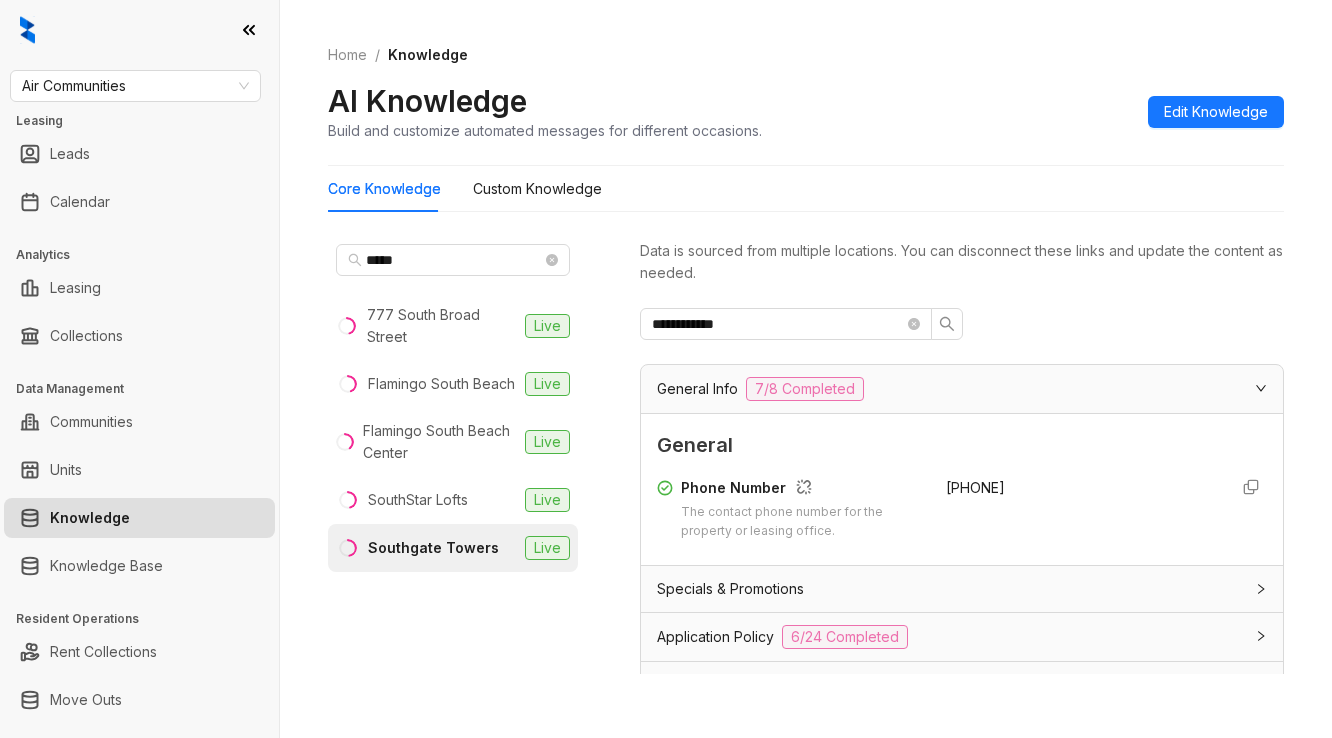 copy on "[PHONE]" 